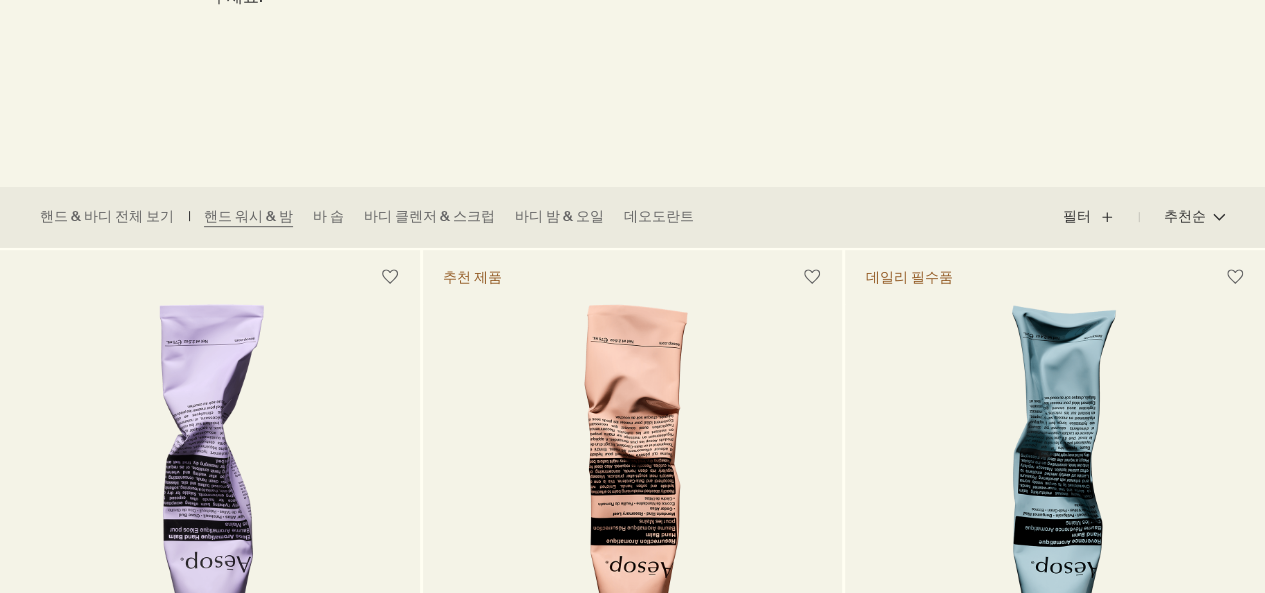 scroll, scrollTop: 0, scrollLeft: 0, axis: both 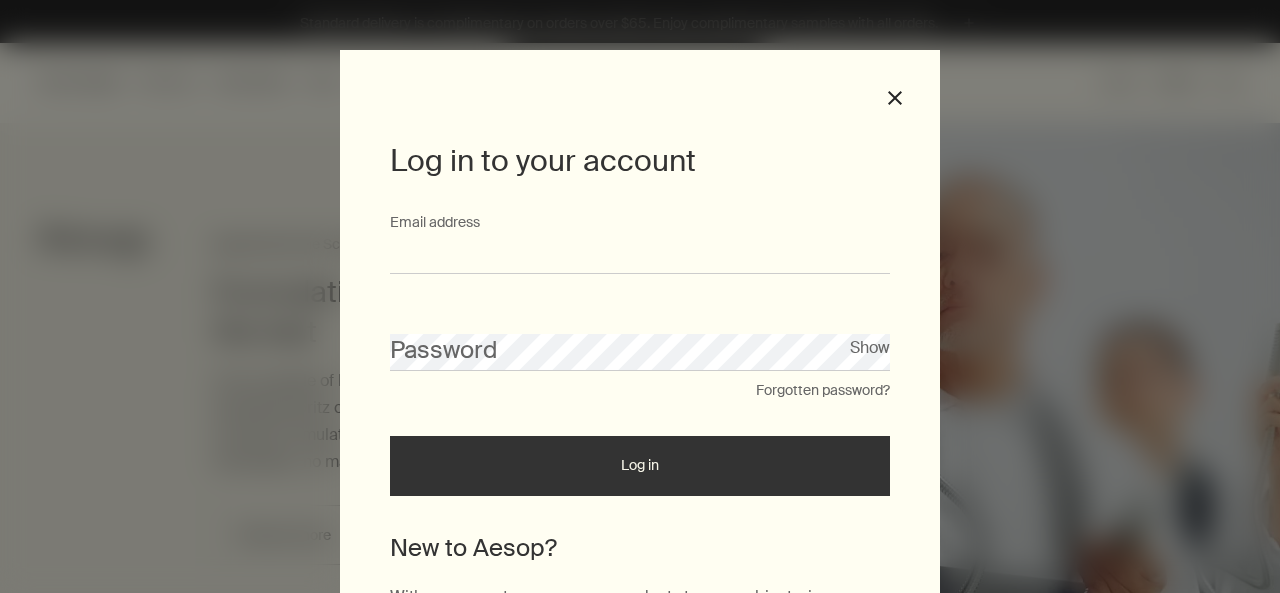 type on "**********" 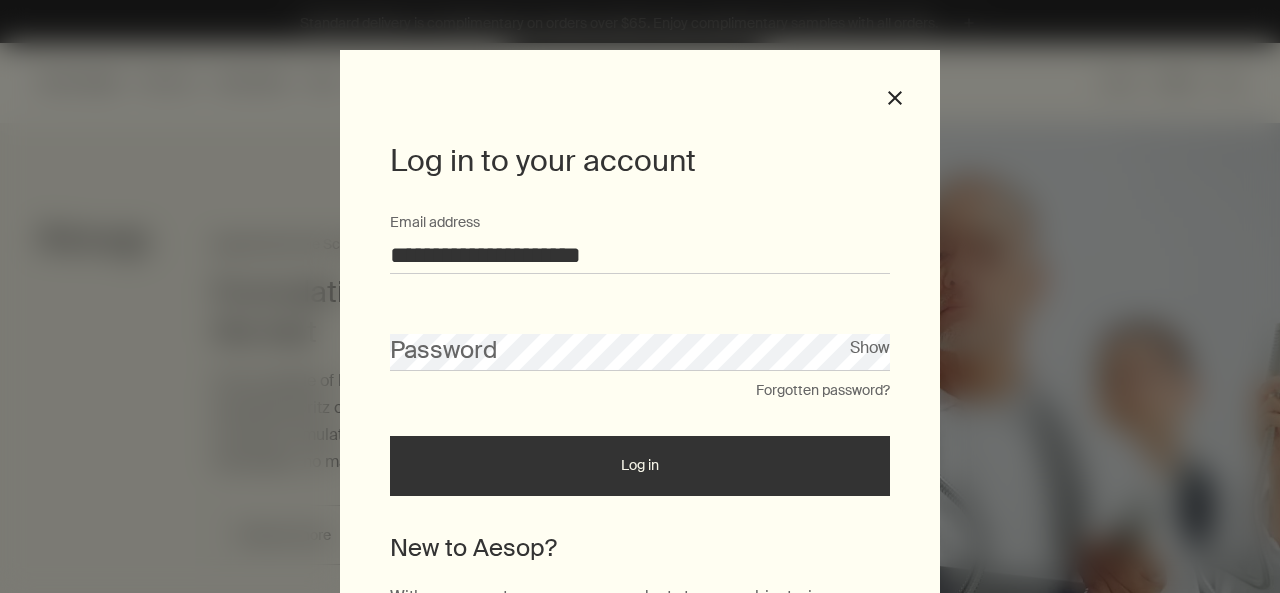click on "**********" at bounding box center (640, 255) 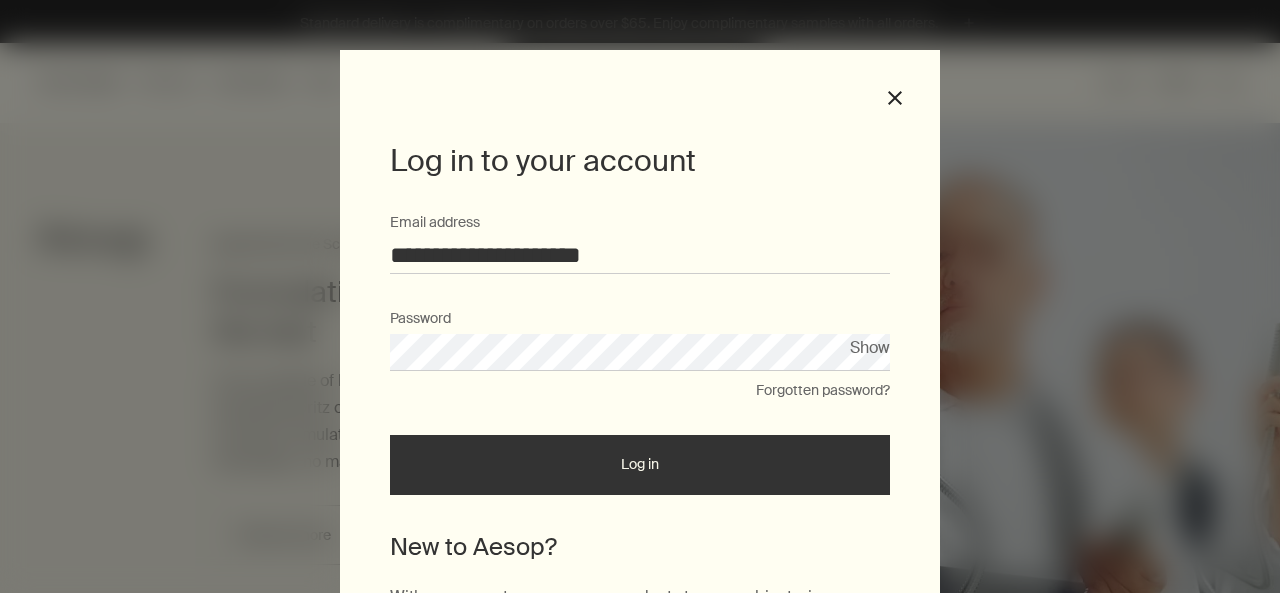 scroll, scrollTop: 0, scrollLeft: 0, axis: both 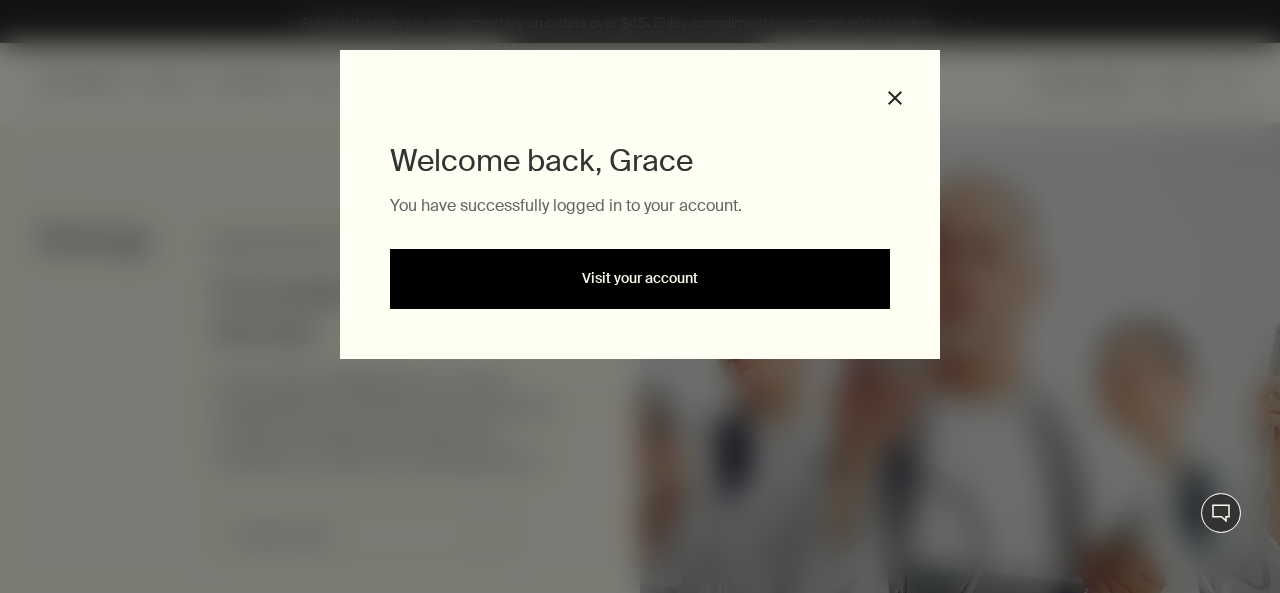 click on "Visit your account" at bounding box center (640, 279) 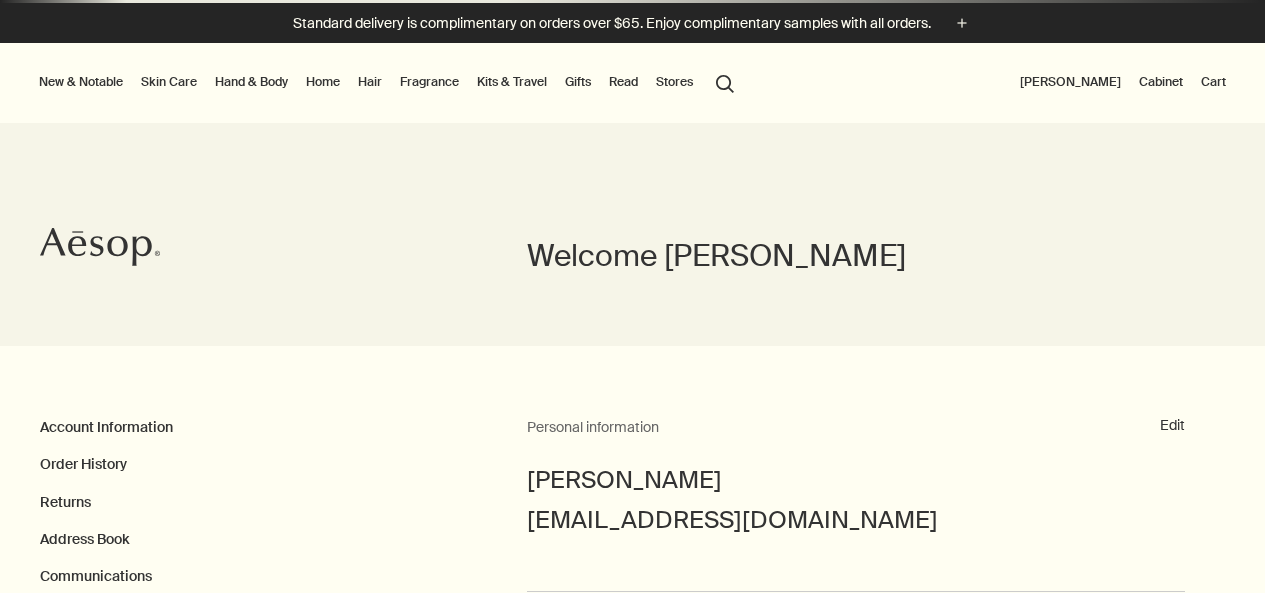 scroll, scrollTop: 0, scrollLeft: 0, axis: both 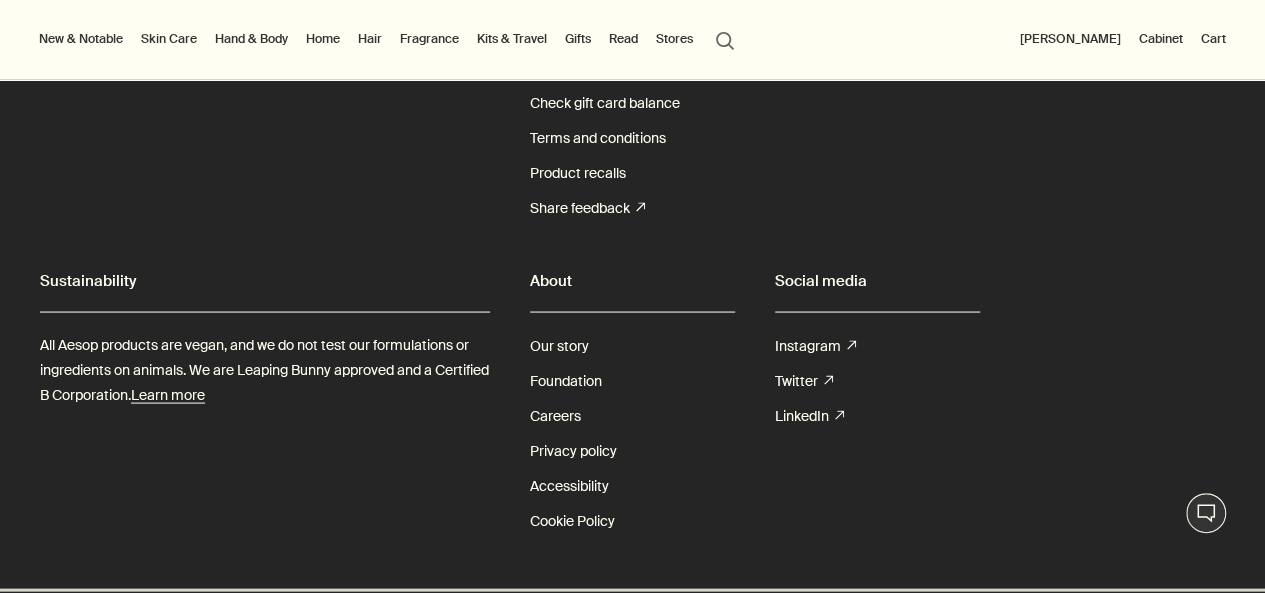 click at bounding box center [531, -593] 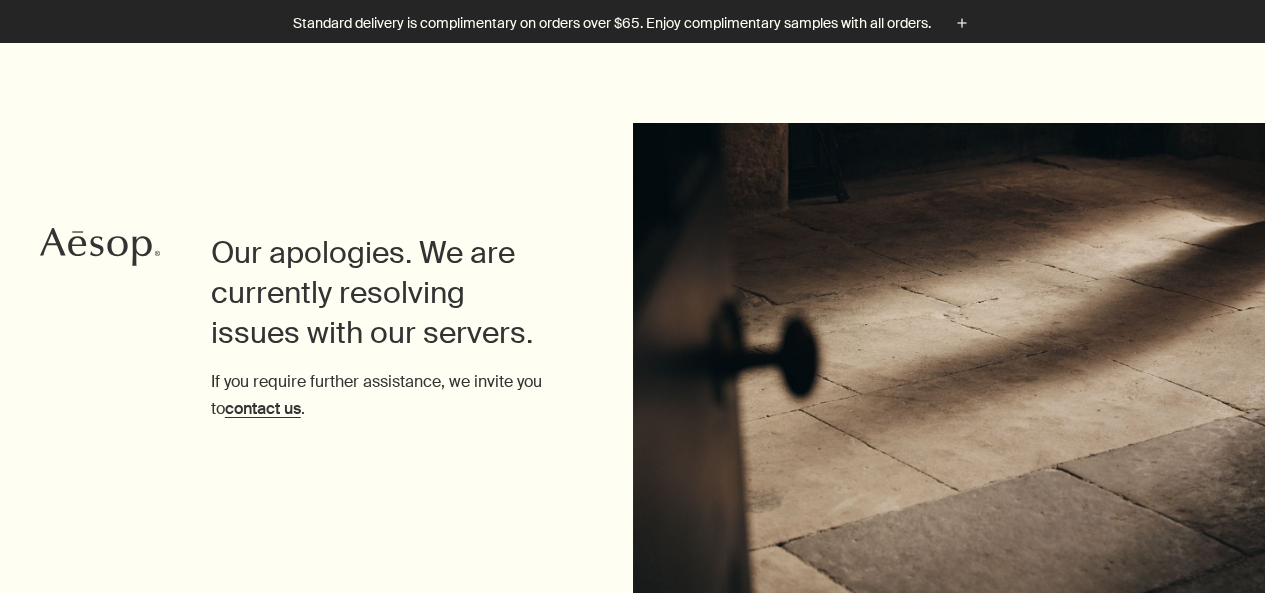 scroll, scrollTop: 200, scrollLeft: 0, axis: vertical 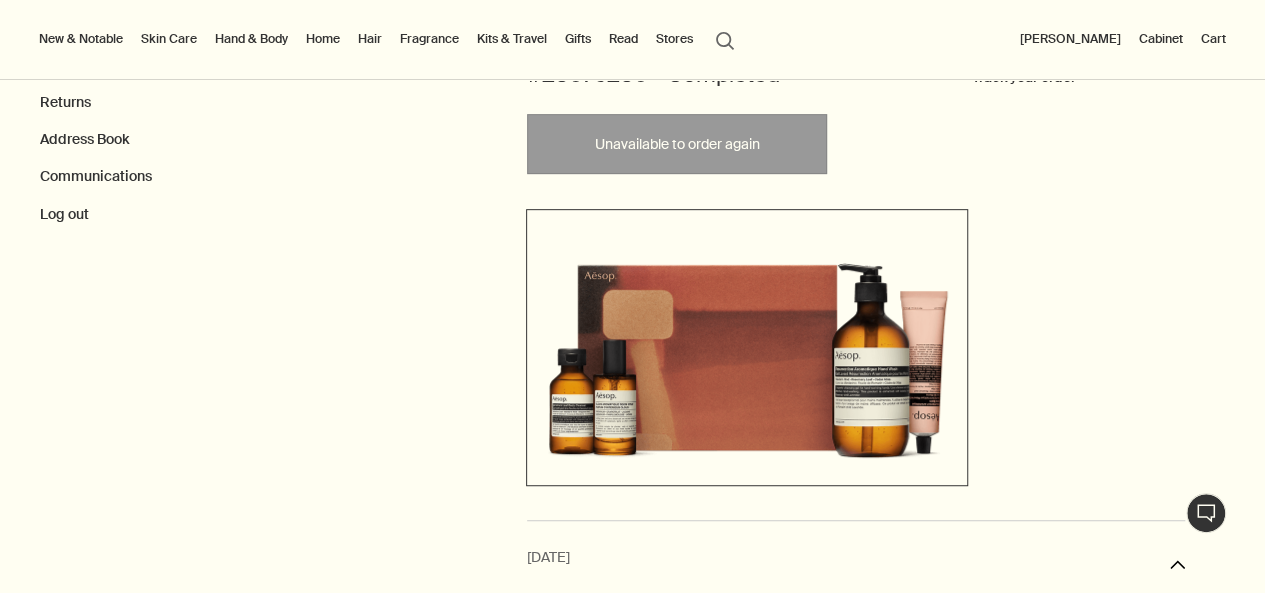 click at bounding box center (747, 345) 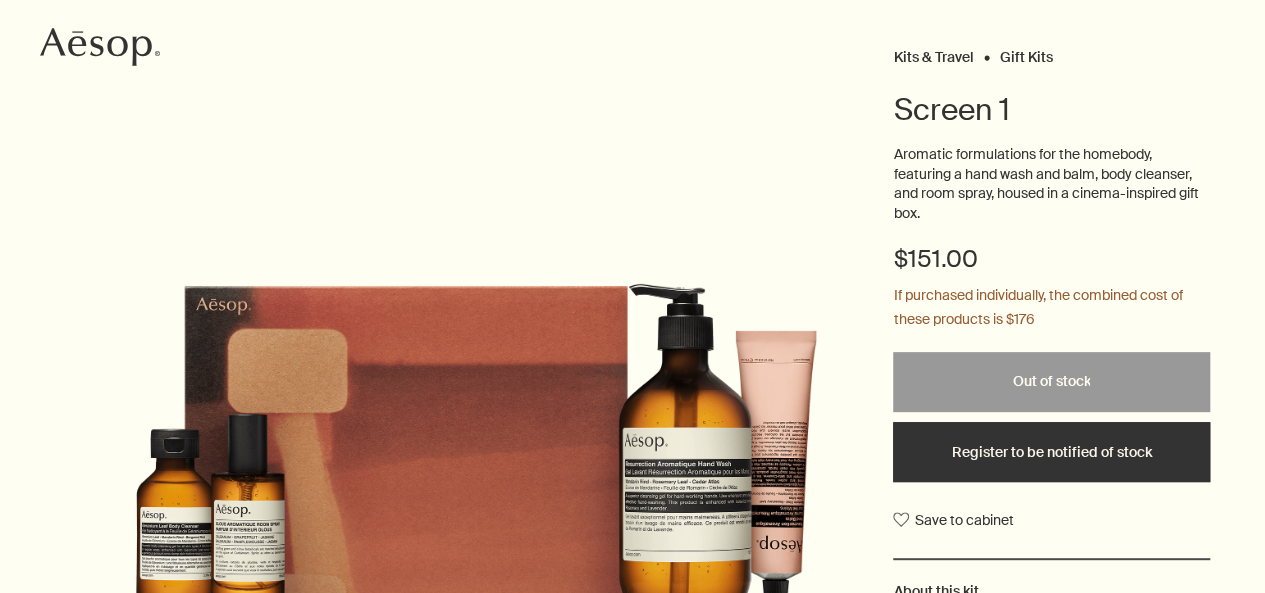 scroll, scrollTop: 200, scrollLeft: 0, axis: vertical 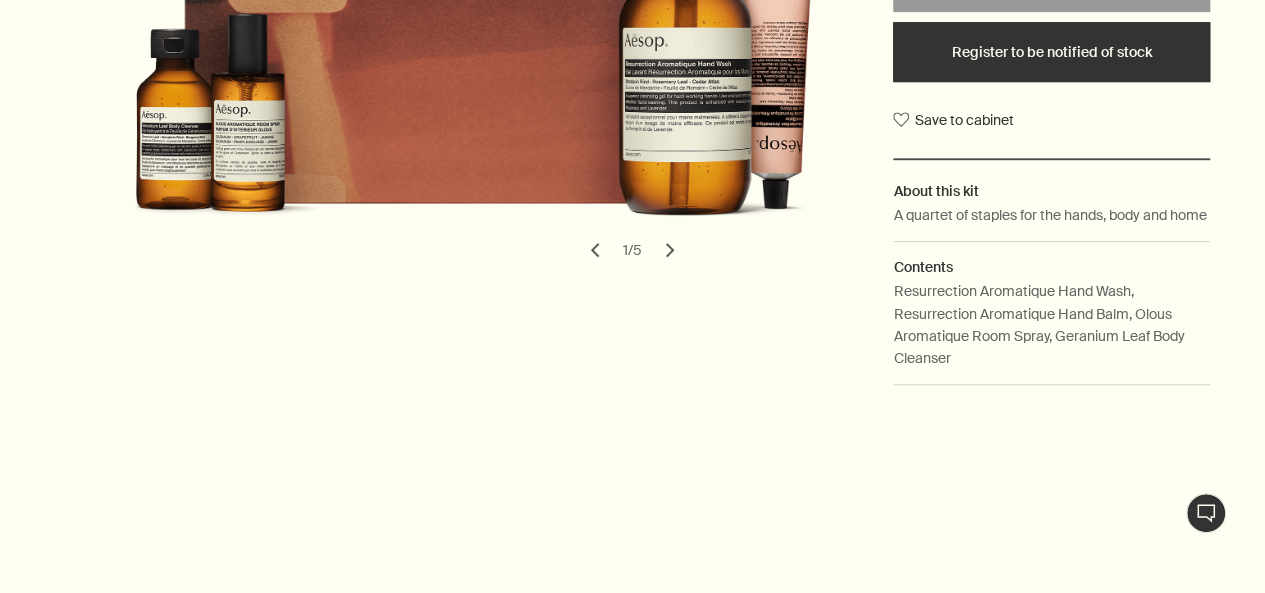 click on "chevron" at bounding box center (670, 250) 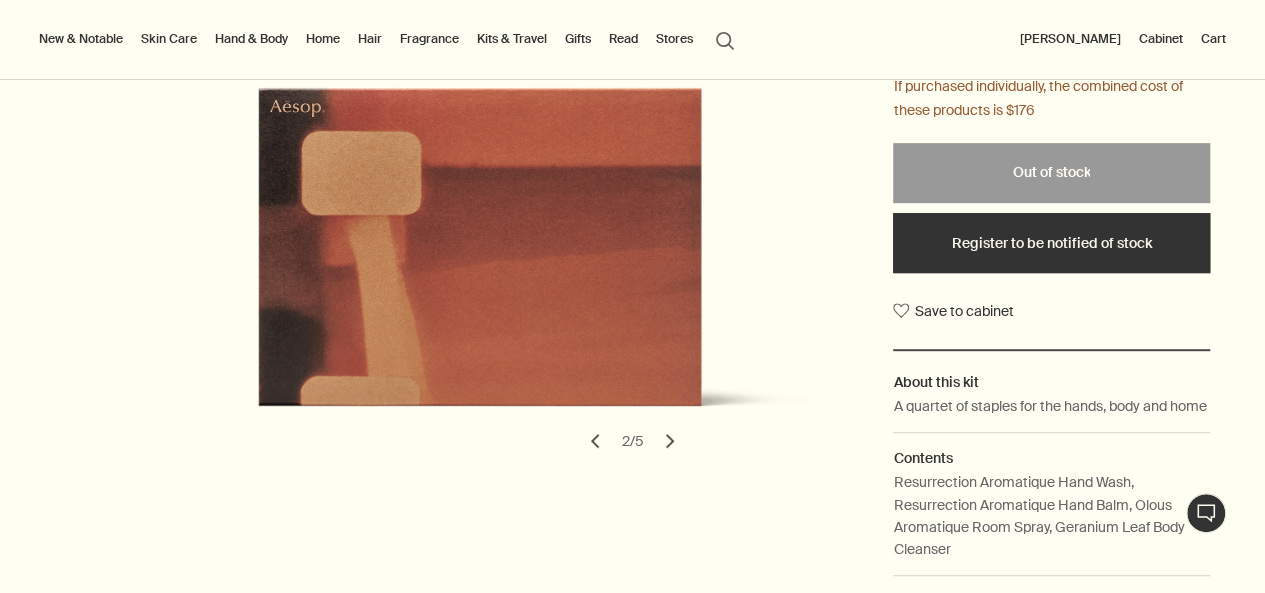 scroll, scrollTop: 500, scrollLeft: 0, axis: vertical 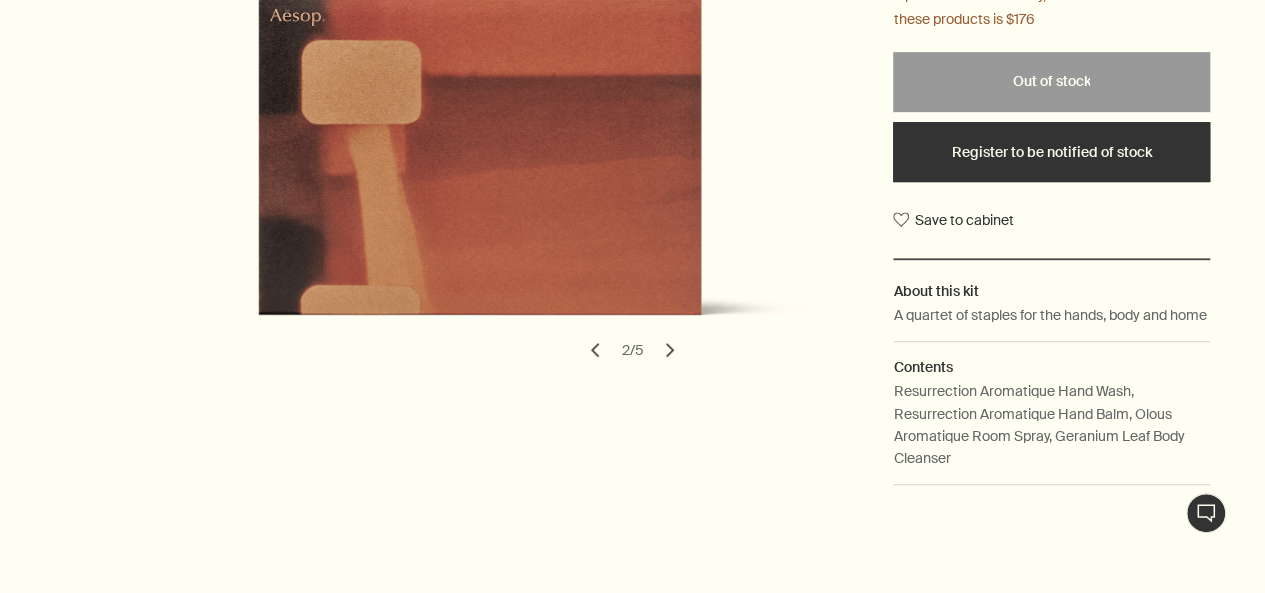 click on "chevron" at bounding box center (670, 350) 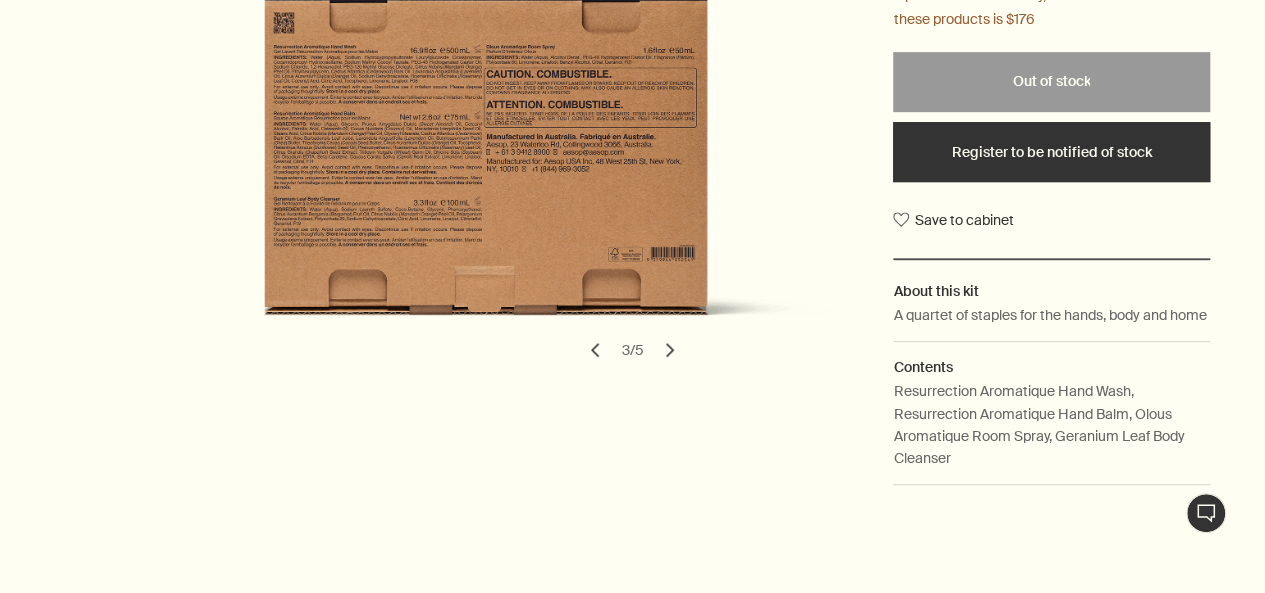 click on "chevron" at bounding box center [670, 350] 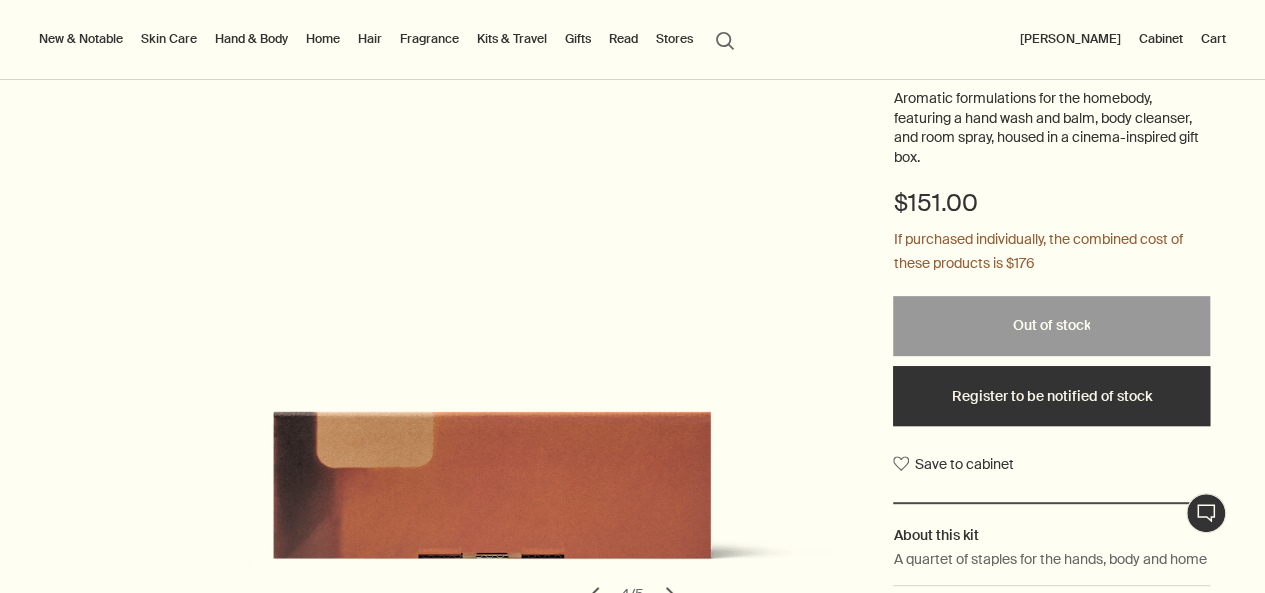 scroll, scrollTop: 400, scrollLeft: 0, axis: vertical 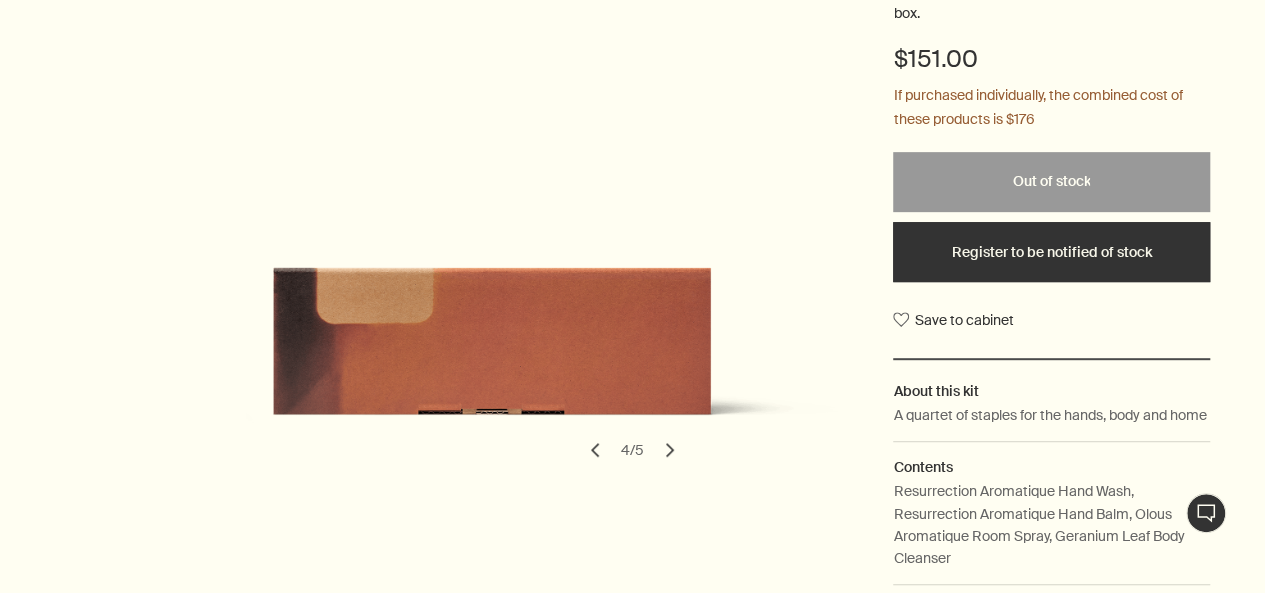click on "chevron" at bounding box center (595, 450) 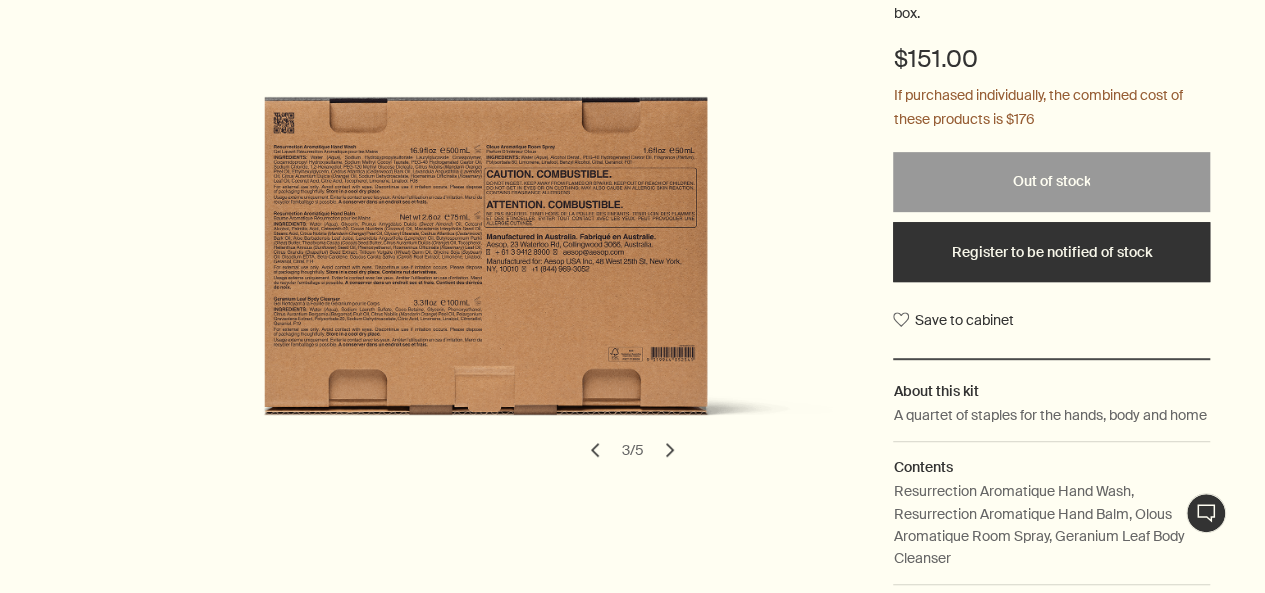 click on "chevron" at bounding box center (595, 450) 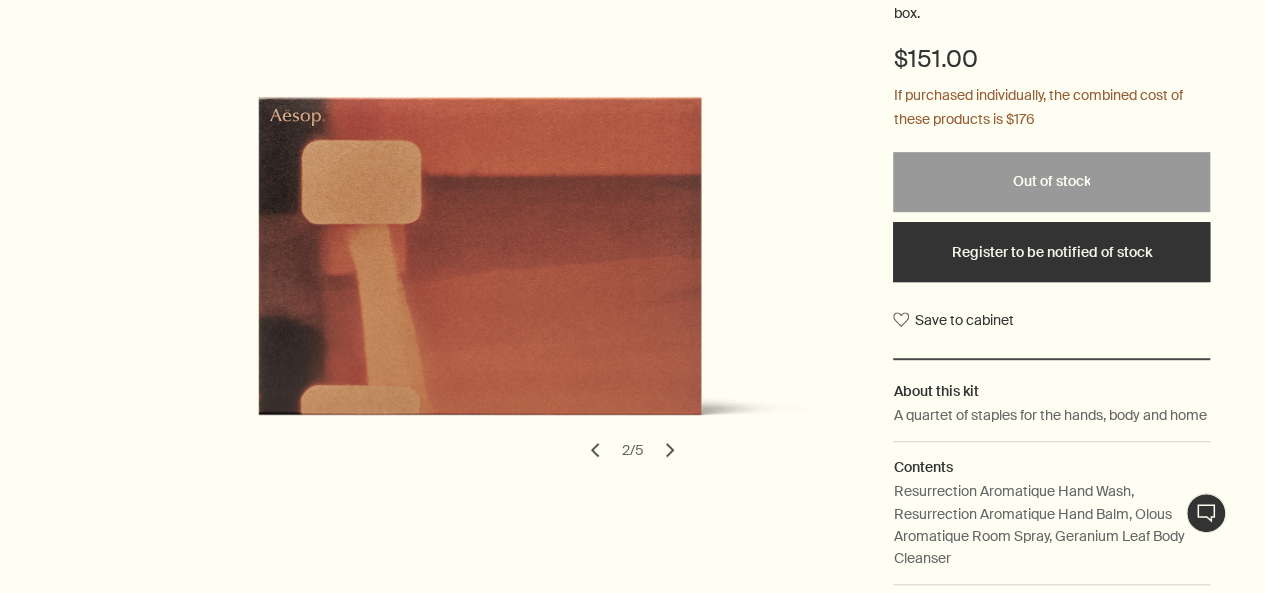 click on "chevron" at bounding box center [595, 450] 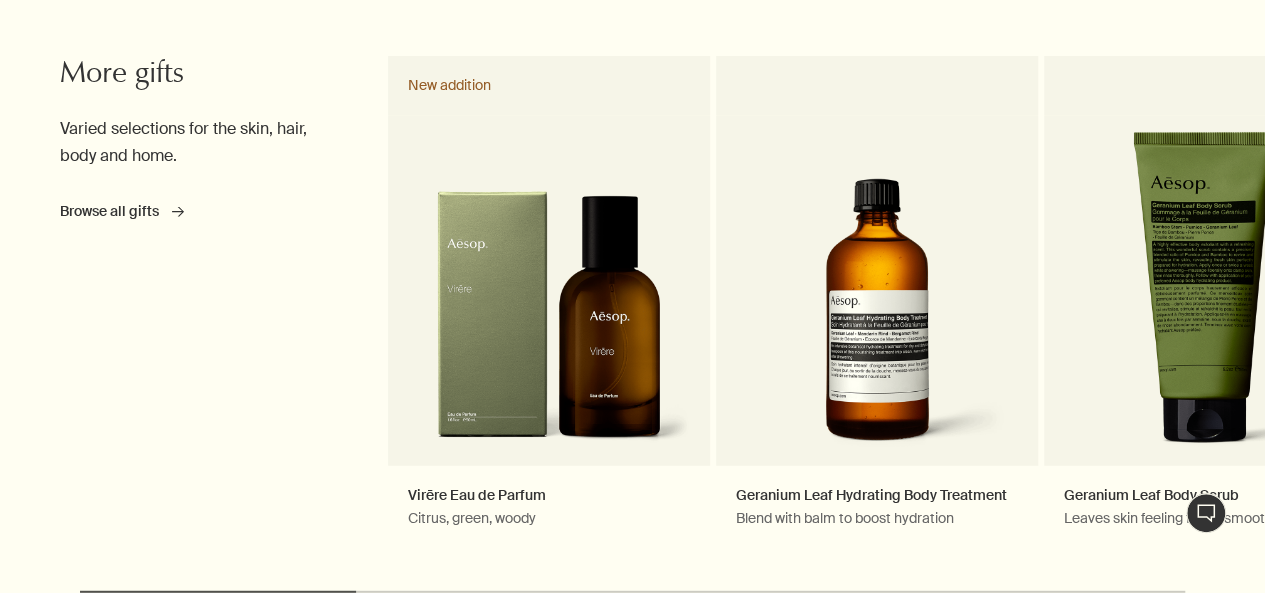 scroll, scrollTop: 2500, scrollLeft: 0, axis: vertical 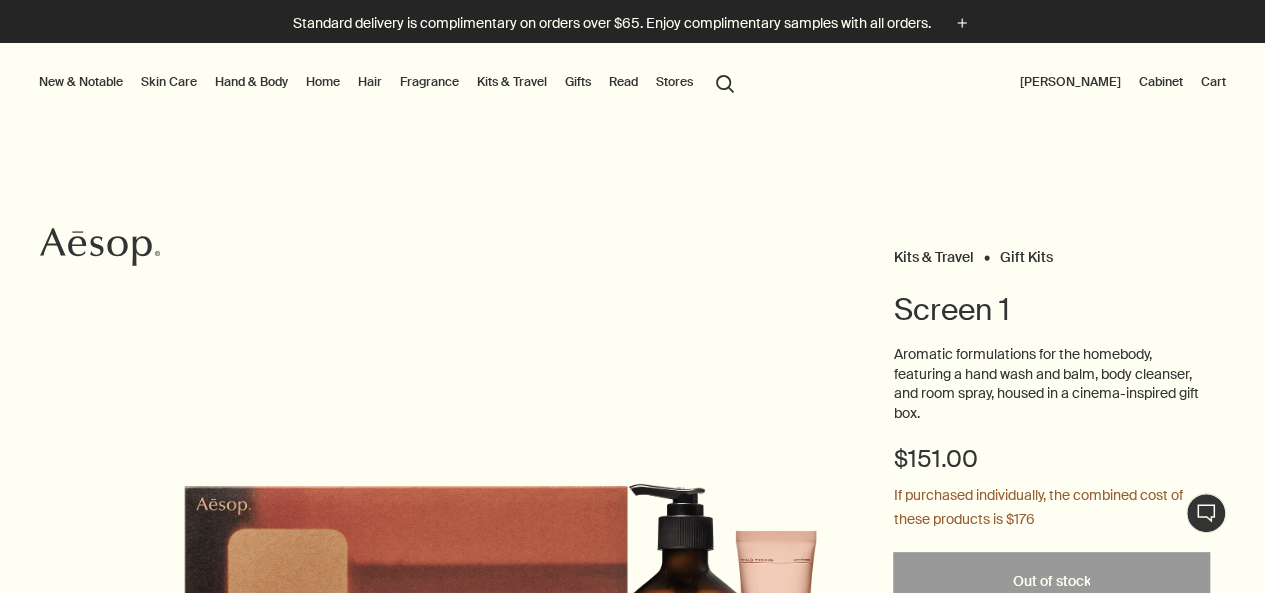 click on "Grace Kang" at bounding box center [1070, 82] 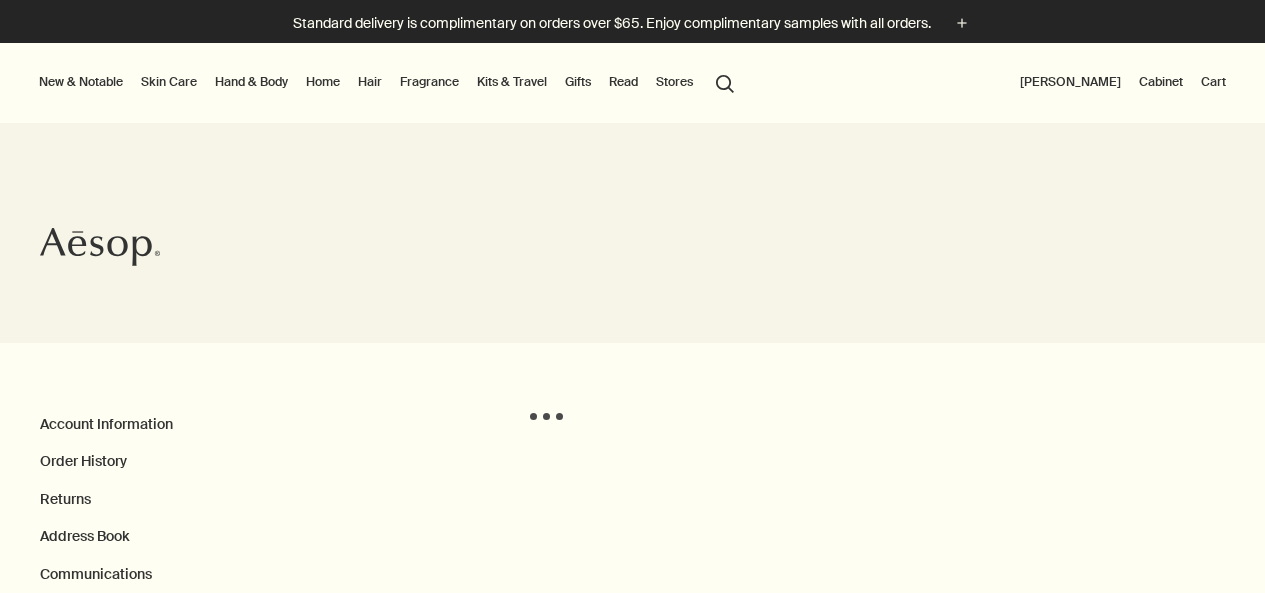 scroll, scrollTop: 0, scrollLeft: 0, axis: both 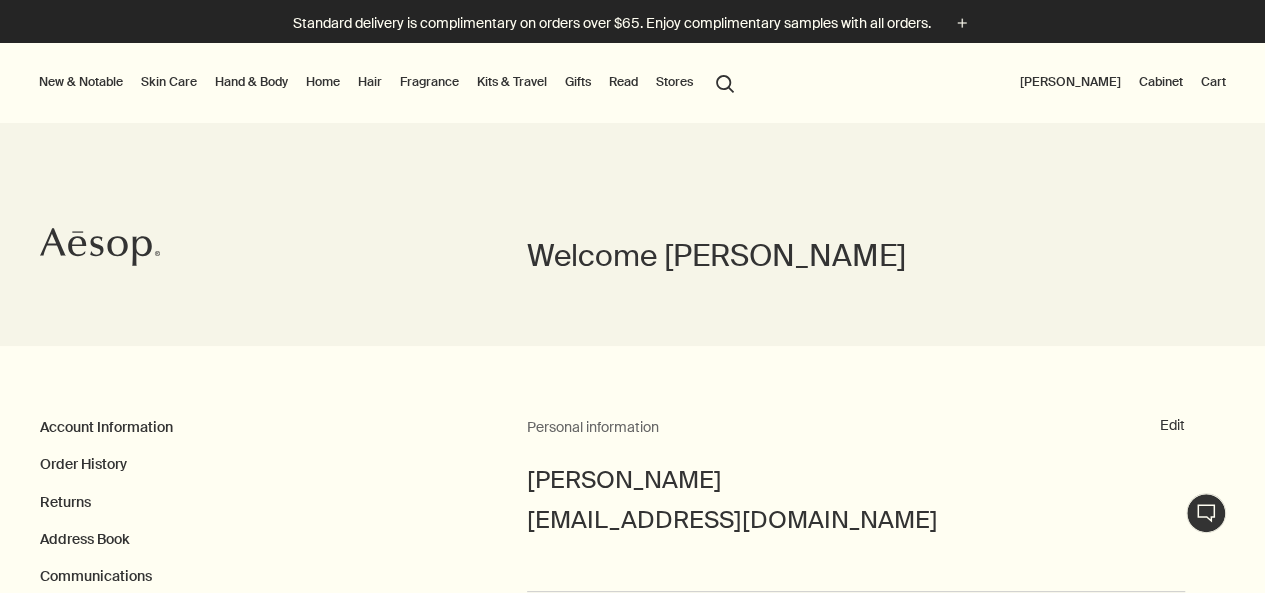 click on "[PERSON_NAME]" at bounding box center [1070, 82] 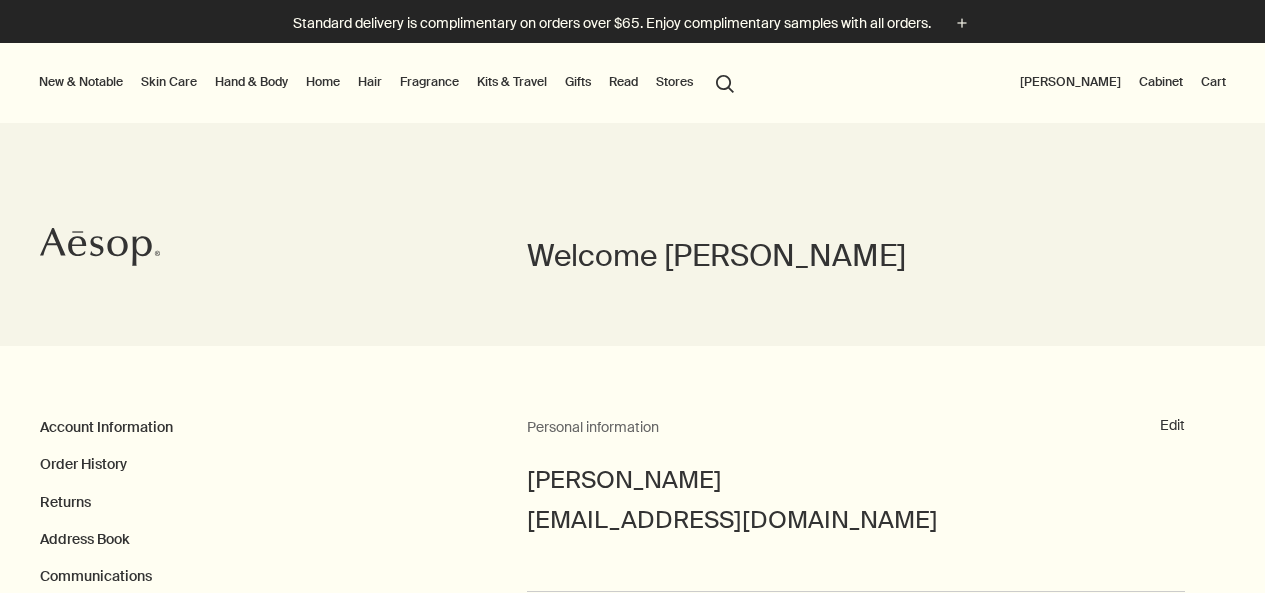 scroll, scrollTop: 0, scrollLeft: 0, axis: both 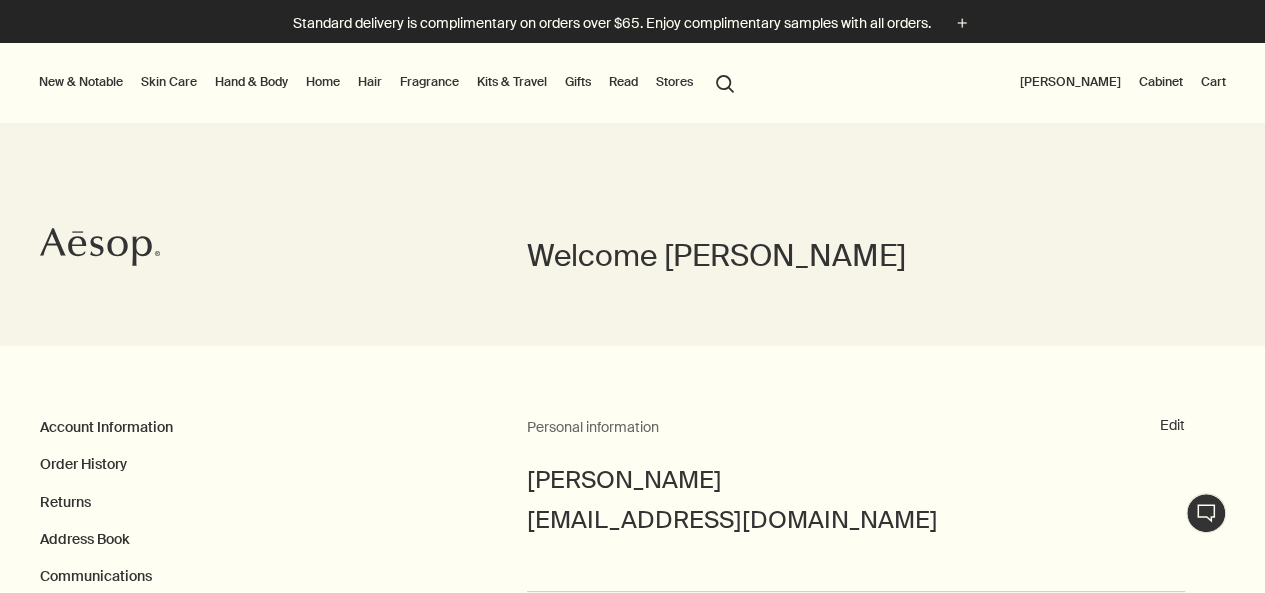 click on "[PERSON_NAME]" at bounding box center (1070, 82) 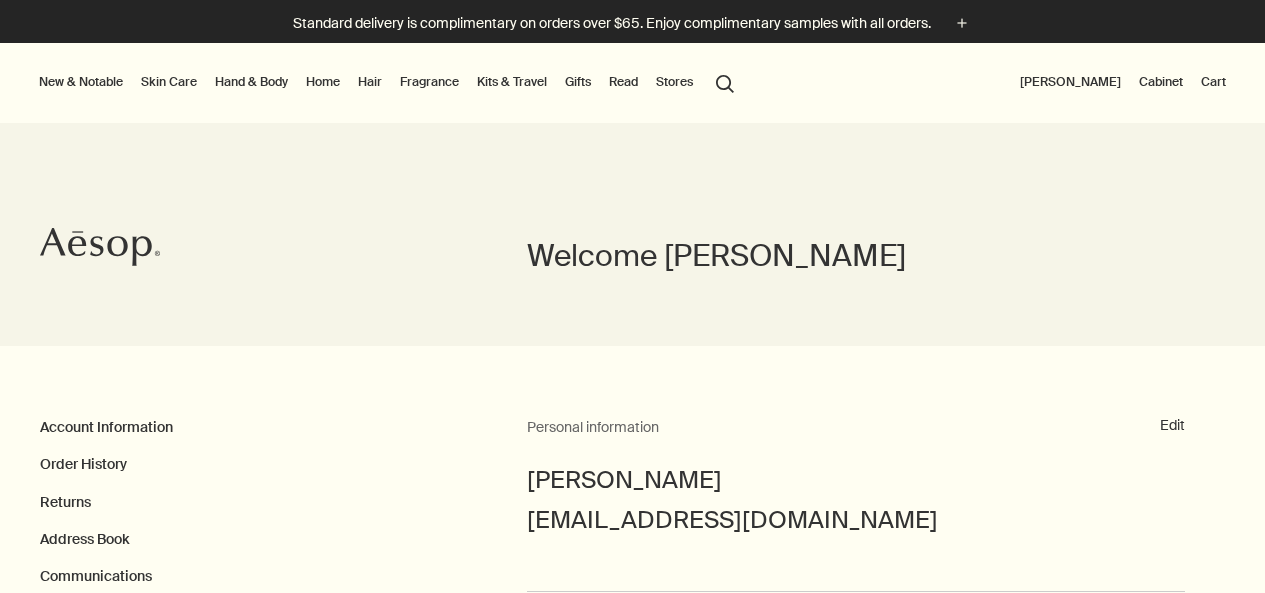 scroll, scrollTop: 0, scrollLeft: 0, axis: both 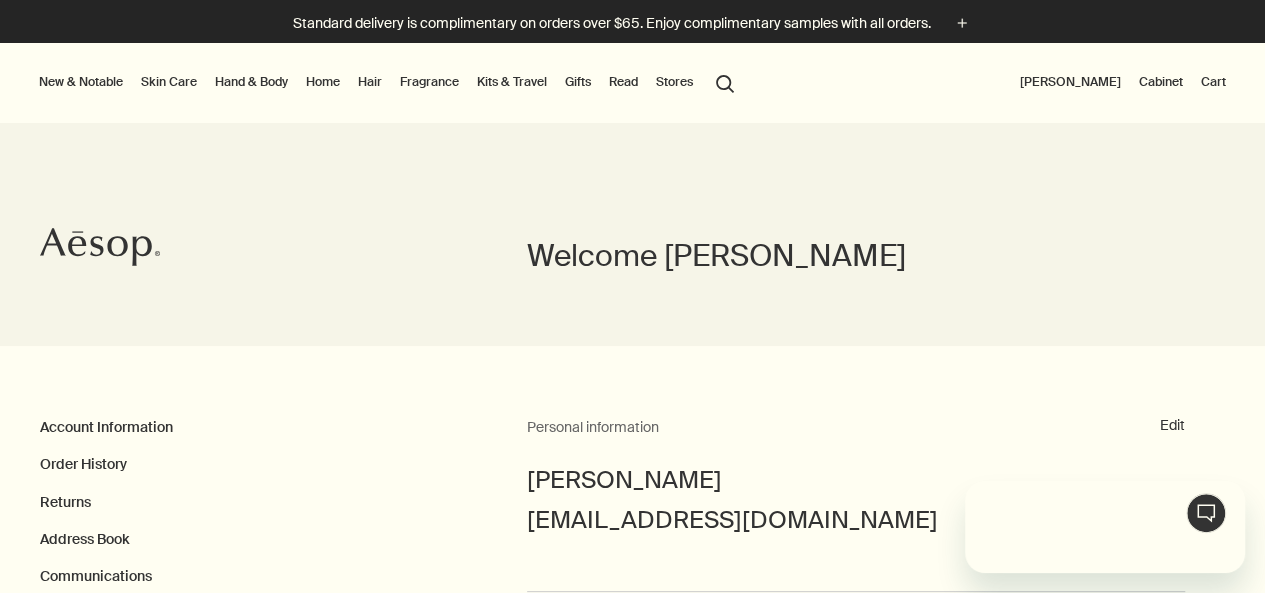 click on "Grace Kang" at bounding box center [1070, 82] 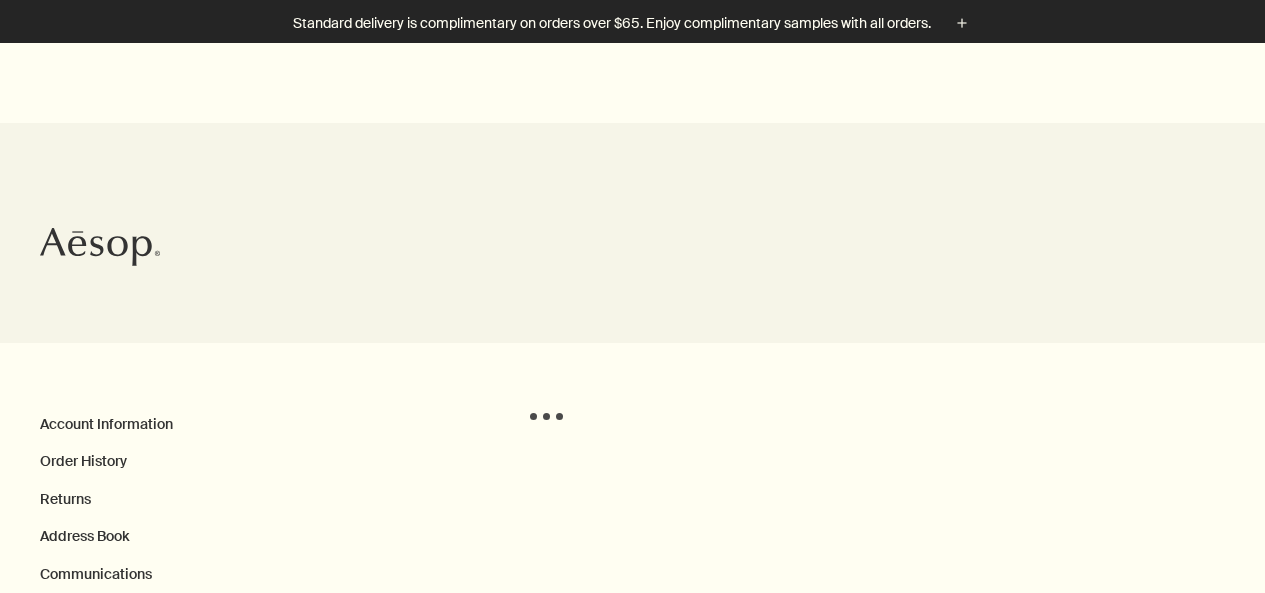 scroll, scrollTop: 200, scrollLeft: 0, axis: vertical 